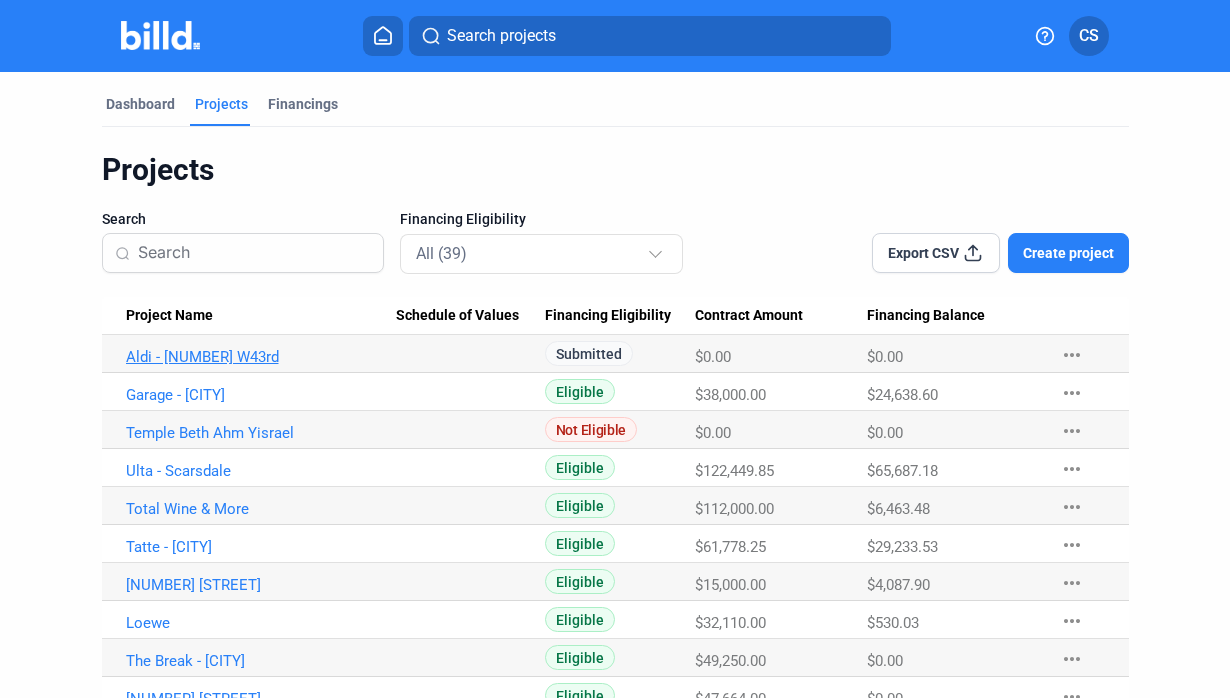 scroll, scrollTop: 0, scrollLeft: 0, axis: both 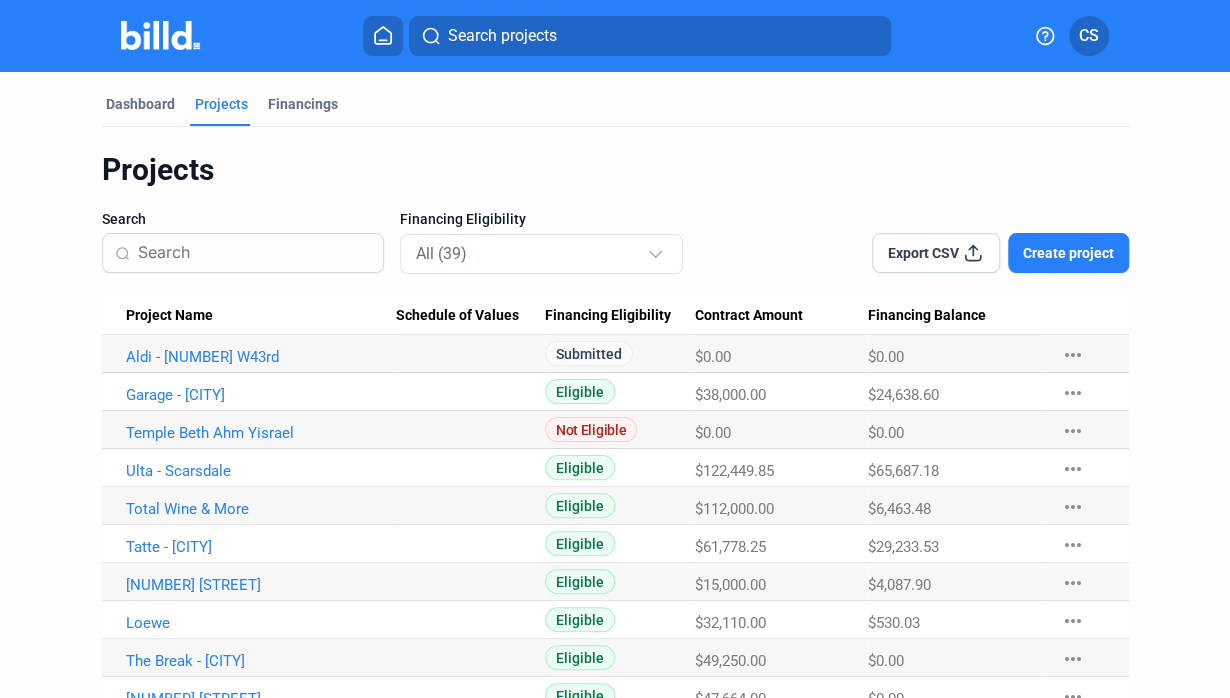 click on "Aldi - [NUMBER] W43rd" at bounding box center (249, 354) 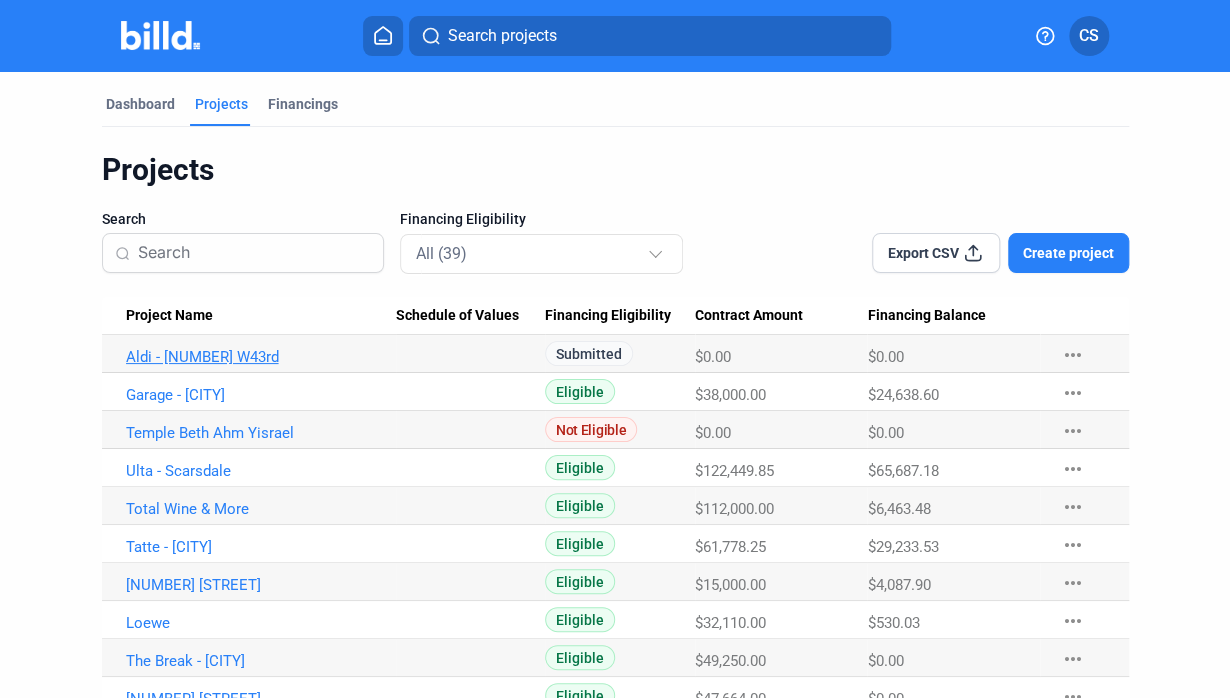 click on "Aldi - [NUMBER] W43rd" at bounding box center [261, 357] 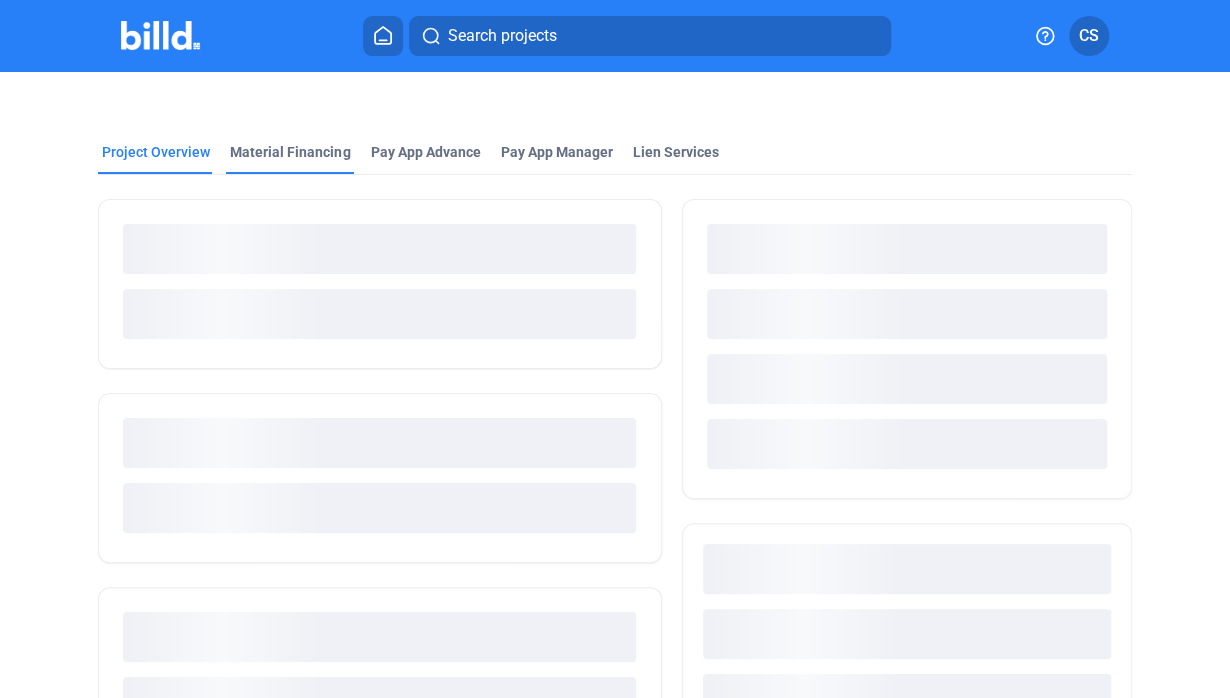 click on "Material Financing" at bounding box center [290, 152] 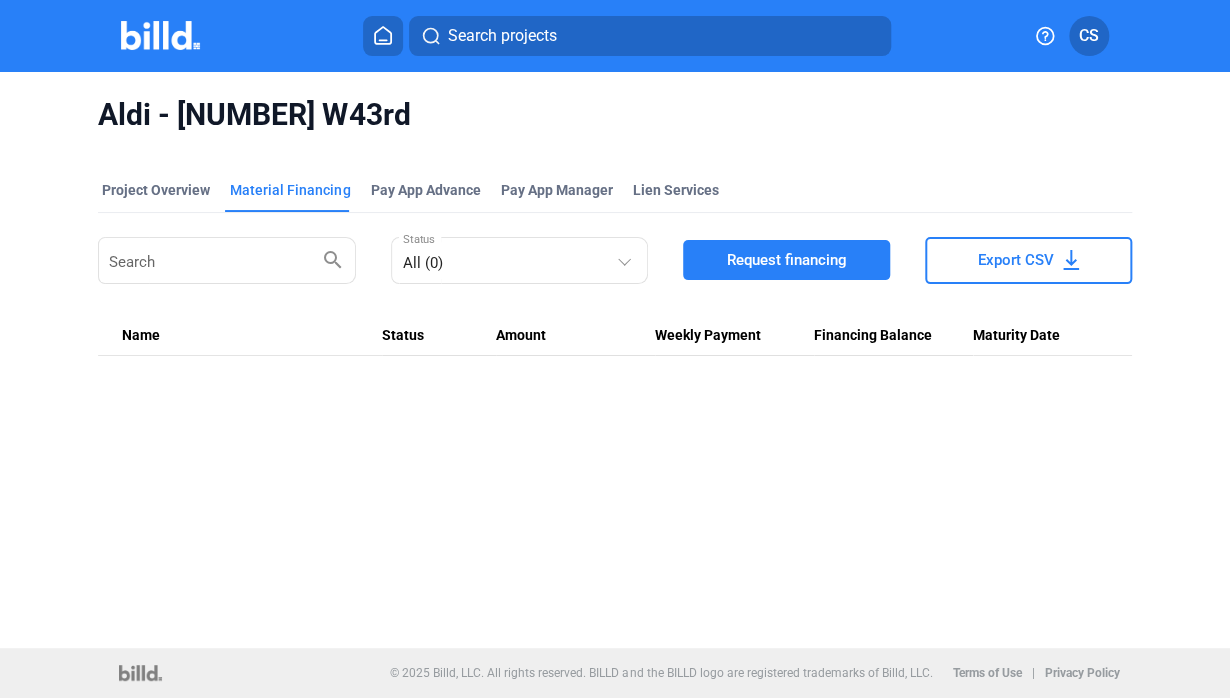 click on "Aldi - [NUMBER] W43rd Project Overview Material Financing Pay App Advance Pay App Manager Lien Services Search  search   All (0)  Status Request financing Export CSV Name  Status  Amount  Weekly Payment  Financing Balance  Maturity Date  close" 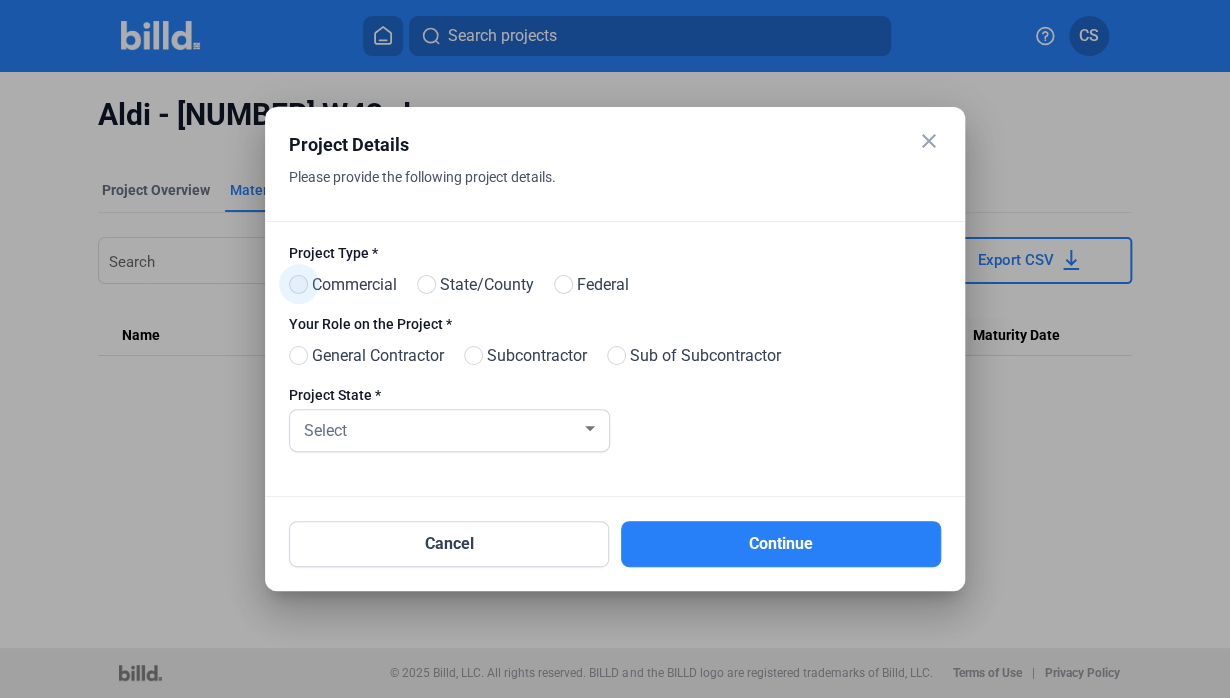 click at bounding box center (298, 284) 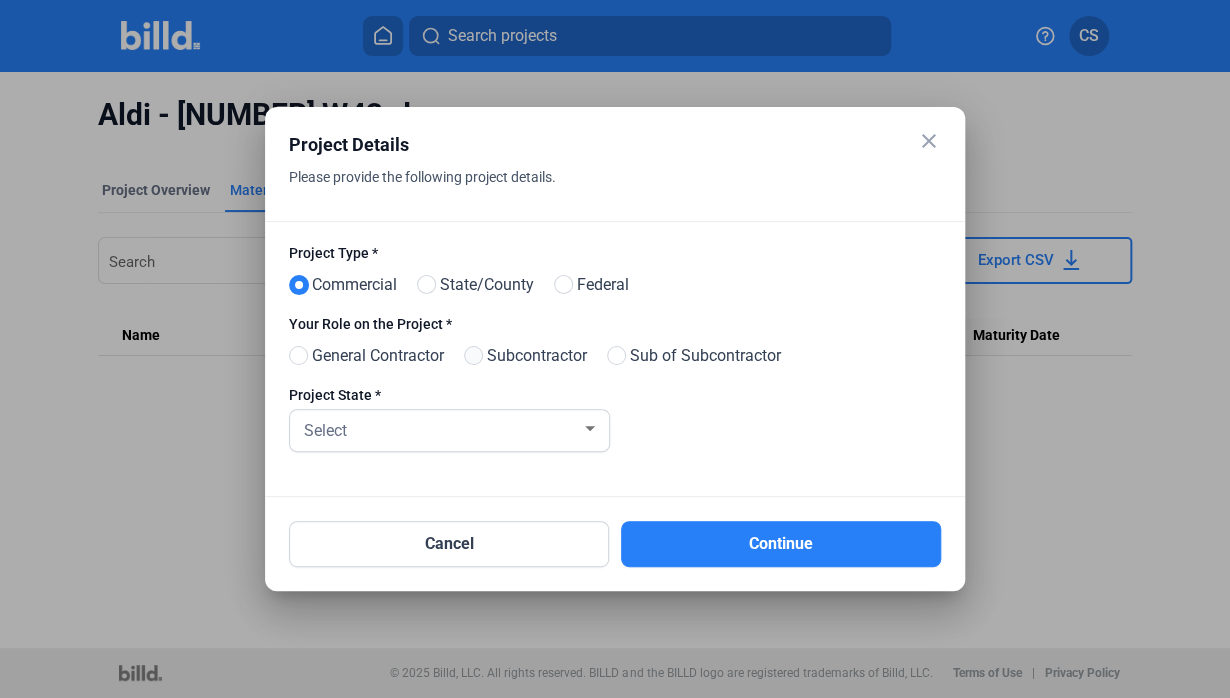 click at bounding box center (473, 355) 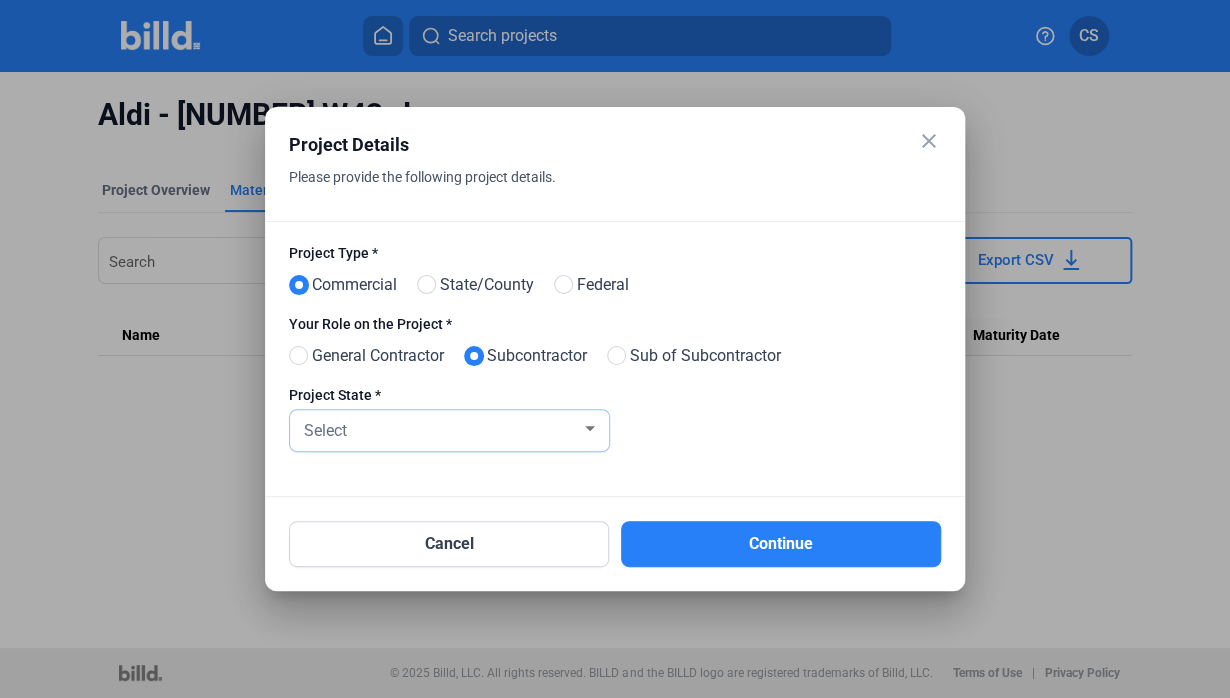 click on "Select" at bounding box center [440, 429] 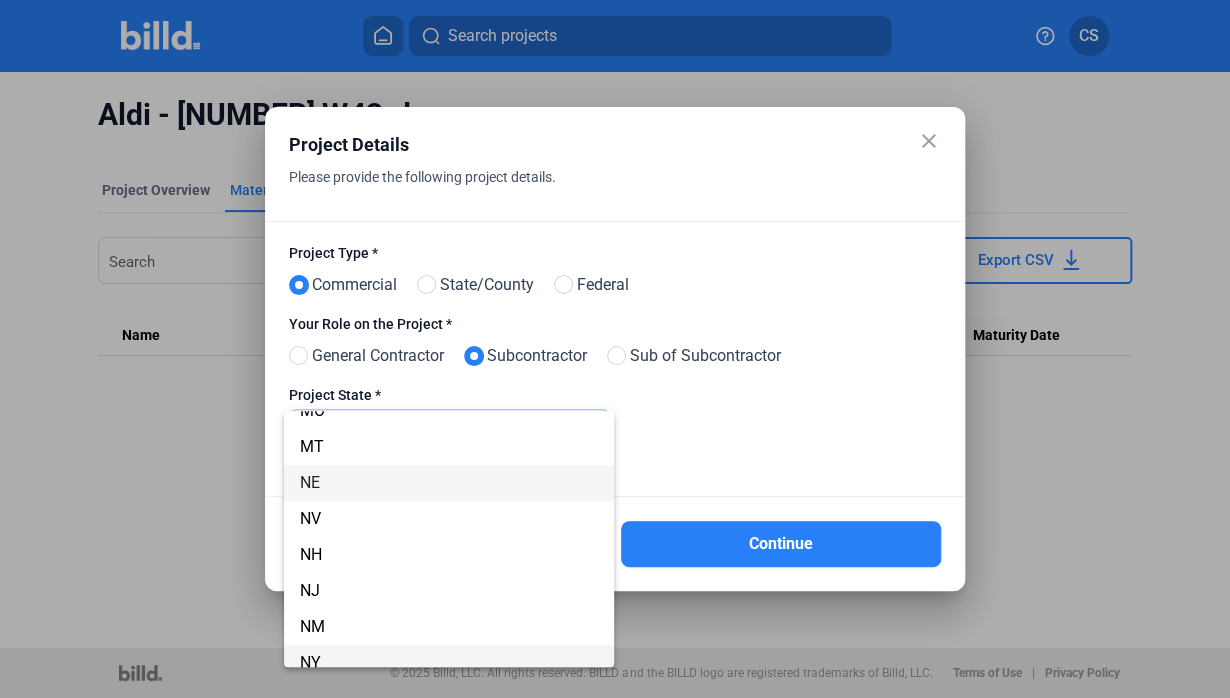 scroll, scrollTop: 952, scrollLeft: 0, axis: vertical 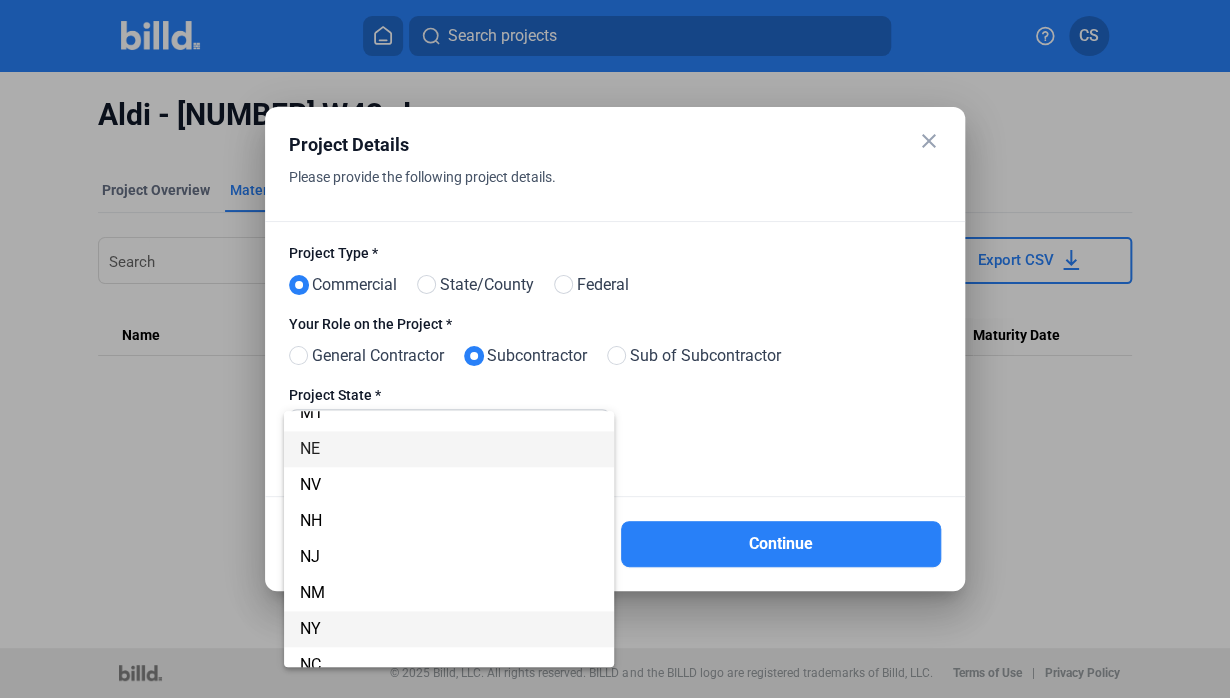 click on "NY" at bounding box center [449, 629] 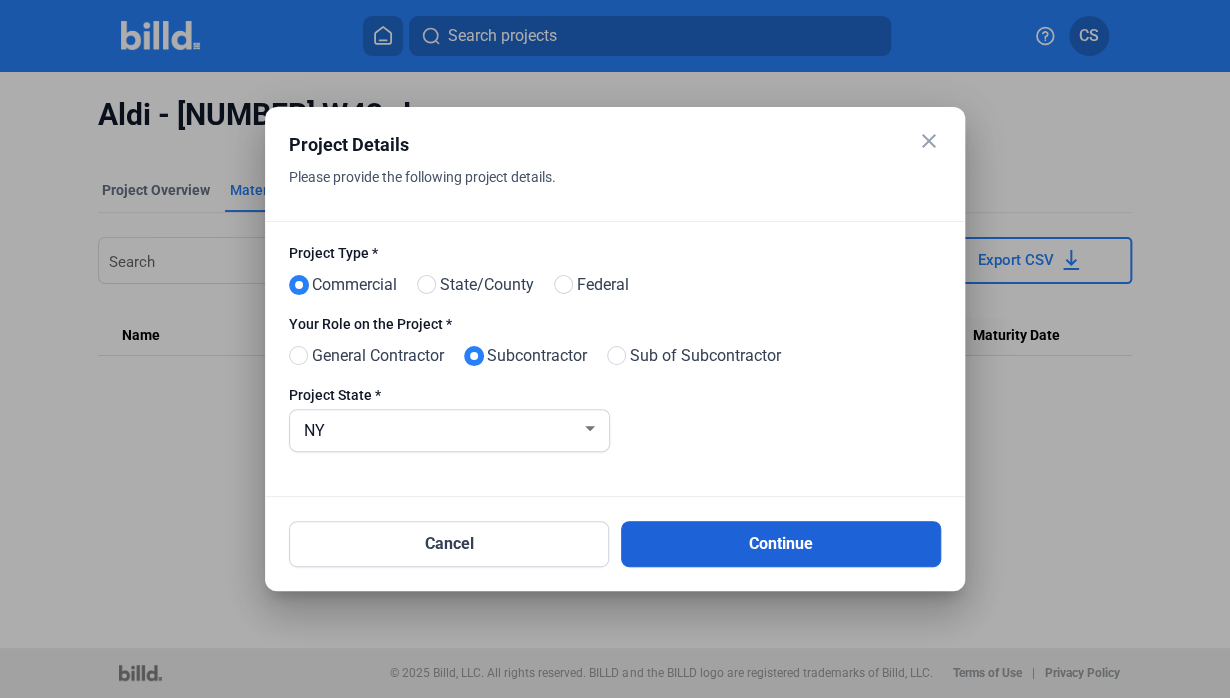 click on "Continue" at bounding box center [781, 544] 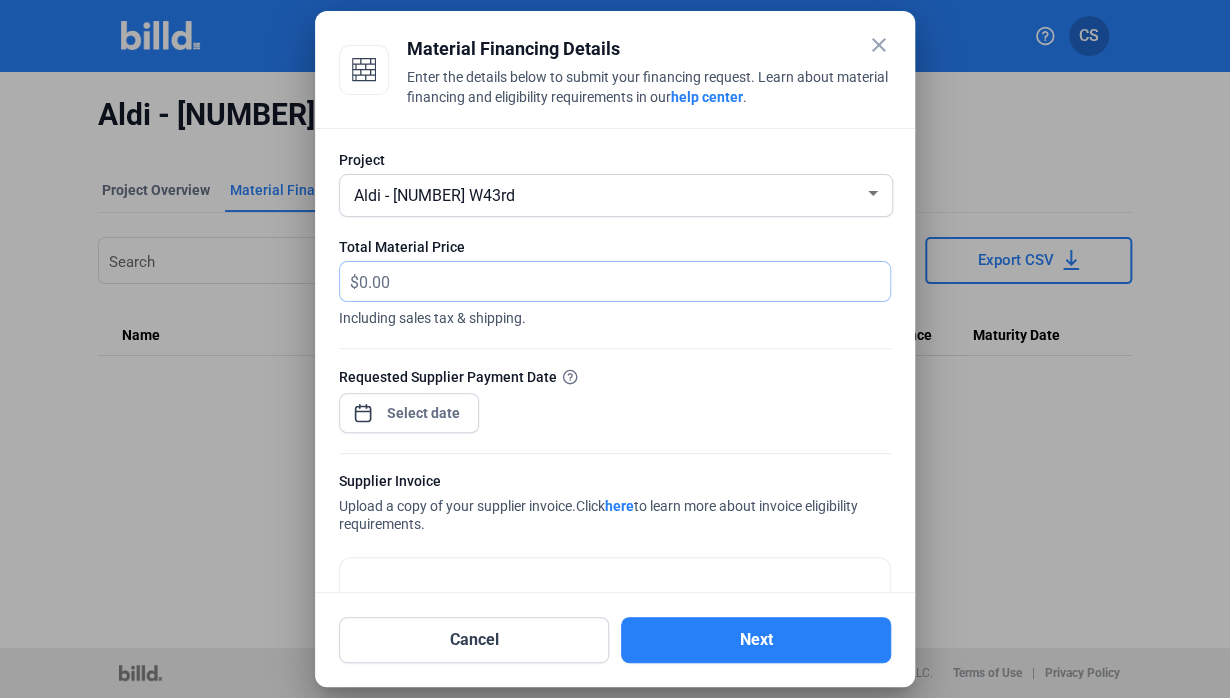 click at bounding box center [613, 281] 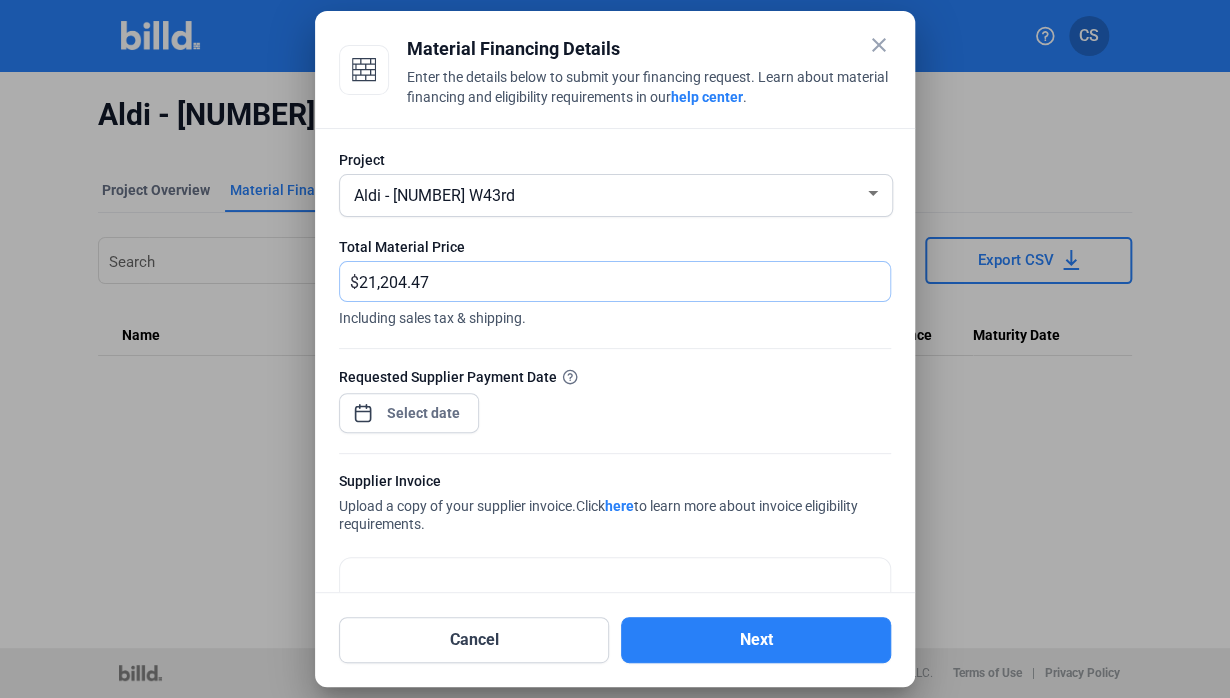 type on "21,204.47" 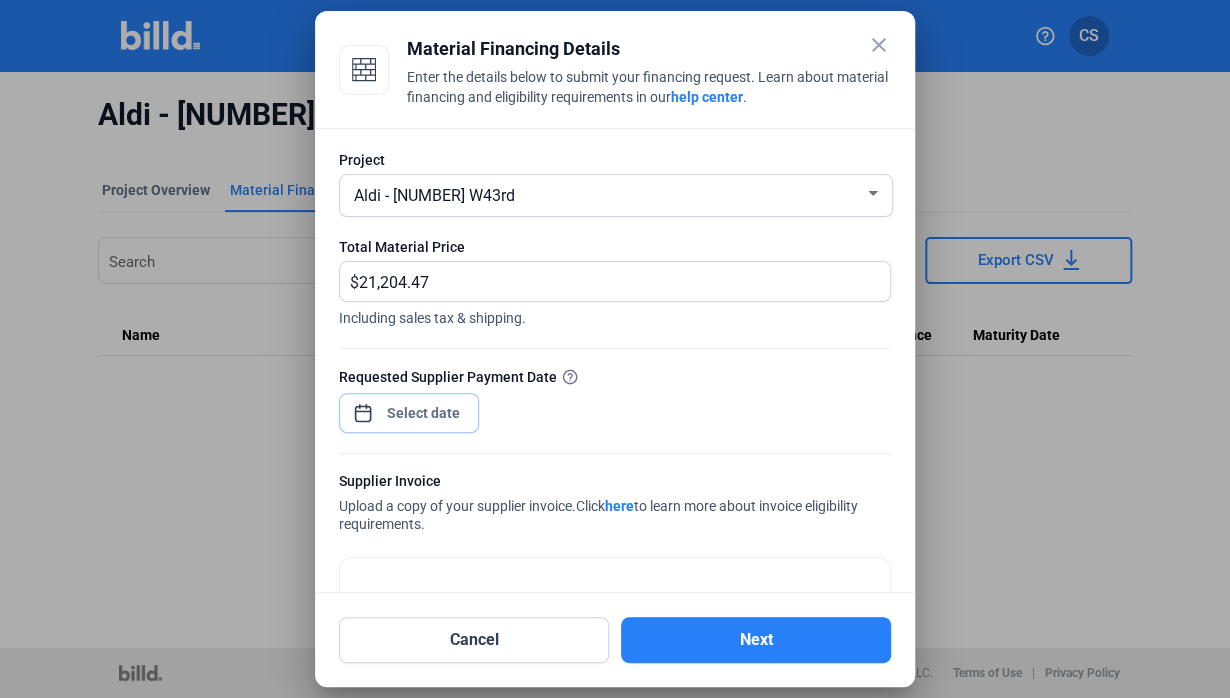 click on "close  Project Details   Please provide the following project details.   Project Type *     Commercial     [STATE]/County     Federal   Your Role on the Project *     General Contractor     Subcontractor     Sub of Subcontractor   Project State *  Select  Cancel   Continue" at bounding box center (615, 349) 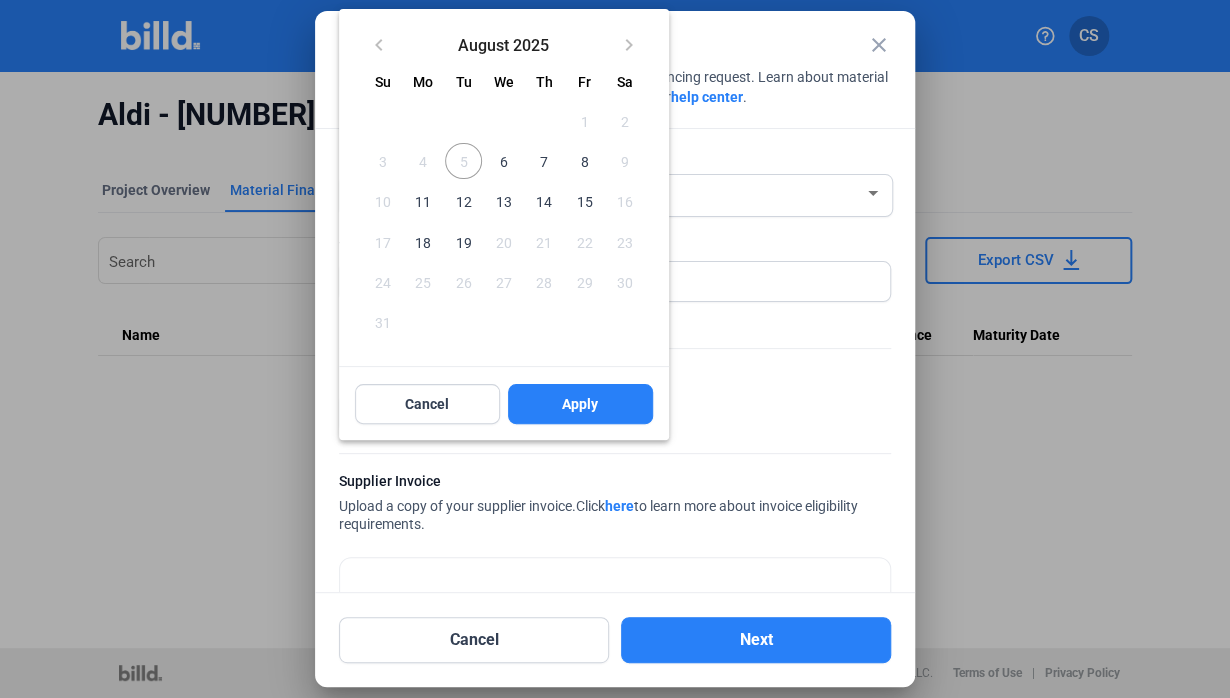 click on "6" at bounding box center [504, 161] 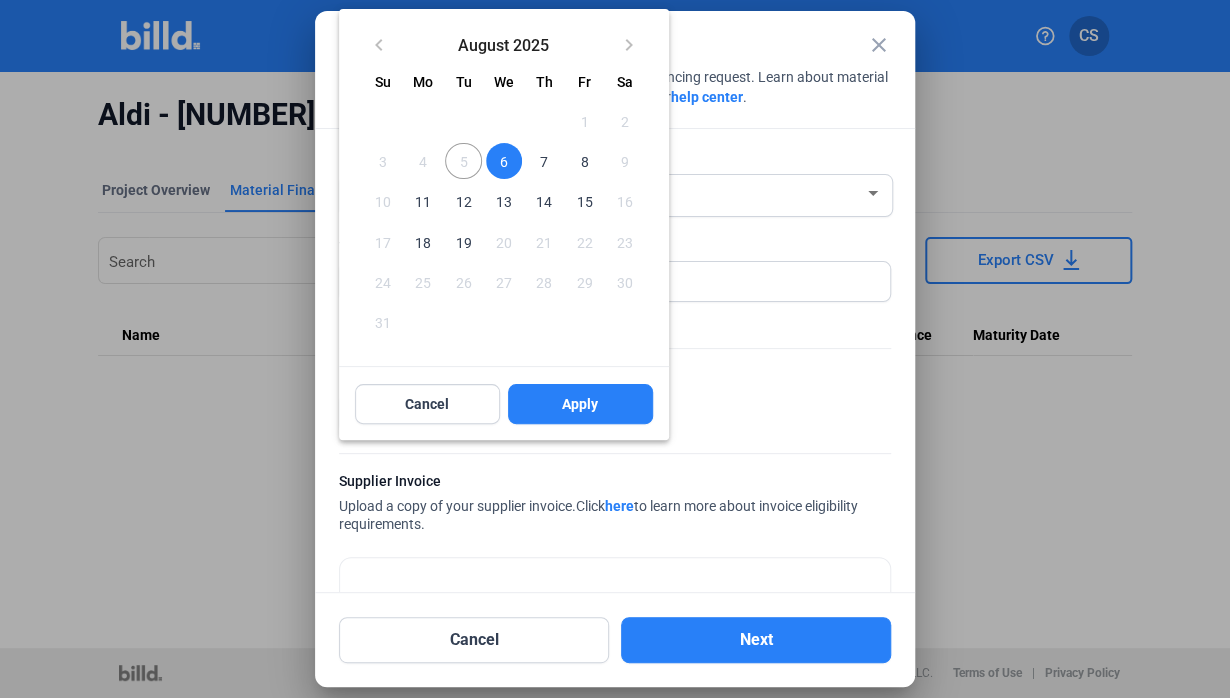 click on "Cancel  Apply" at bounding box center [504, 404] 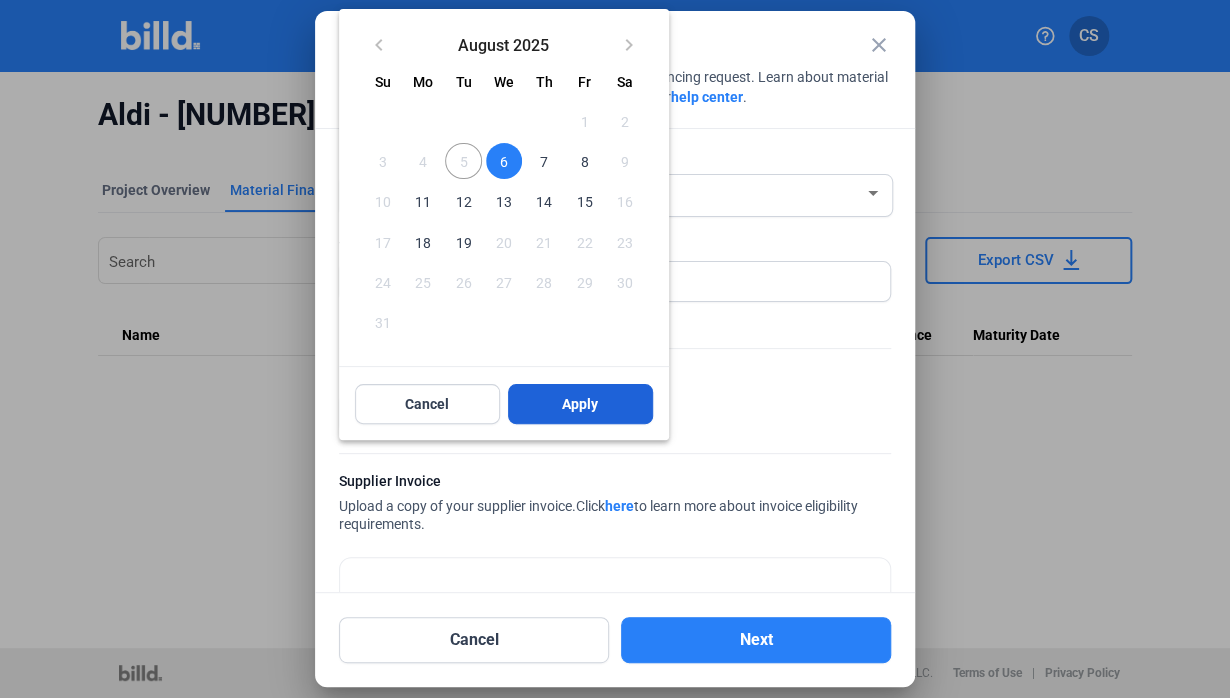 click on "Apply" at bounding box center [580, 404] 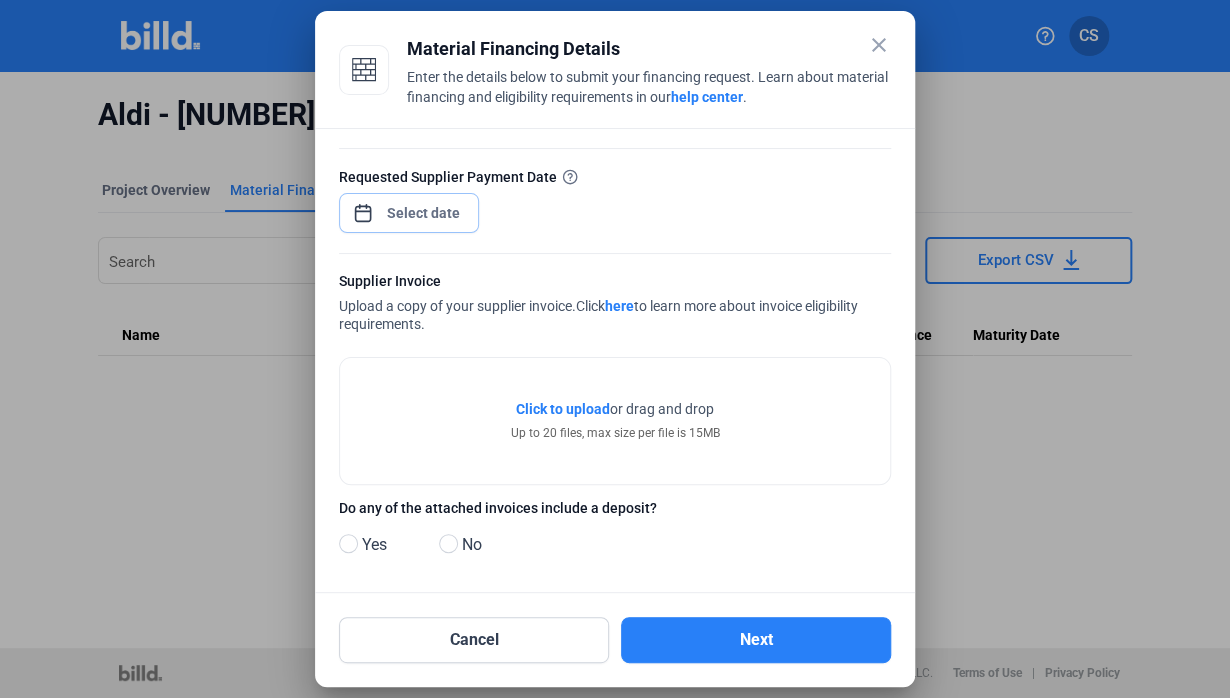 scroll, scrollTop: 204, scrollLeft: 0, axis: vertical 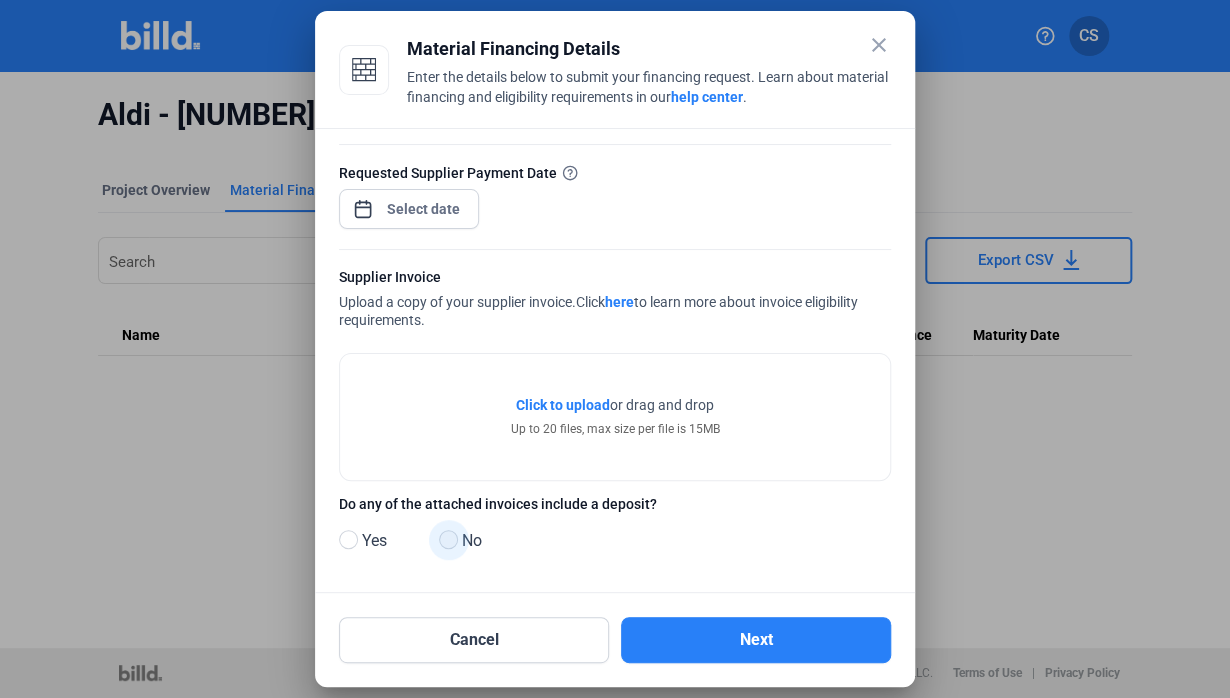 click at bounding box center [448, 539] 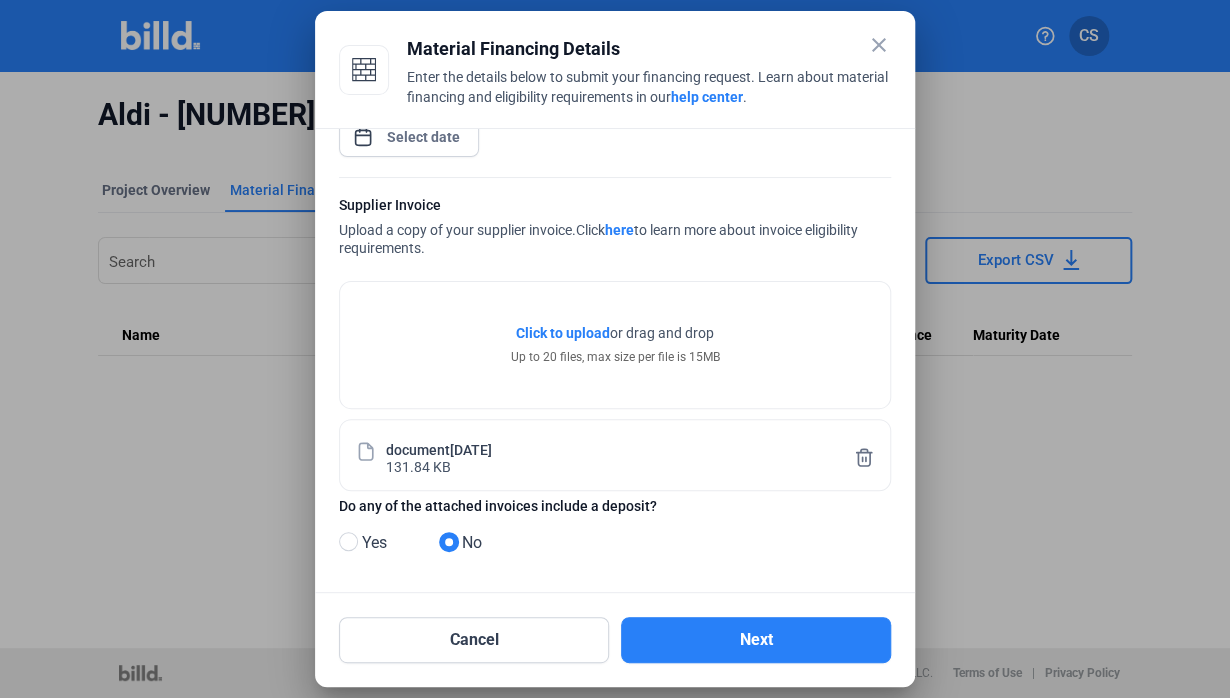 scroll, scrollTop: 279, scrollLeft: 0, axis: vertical 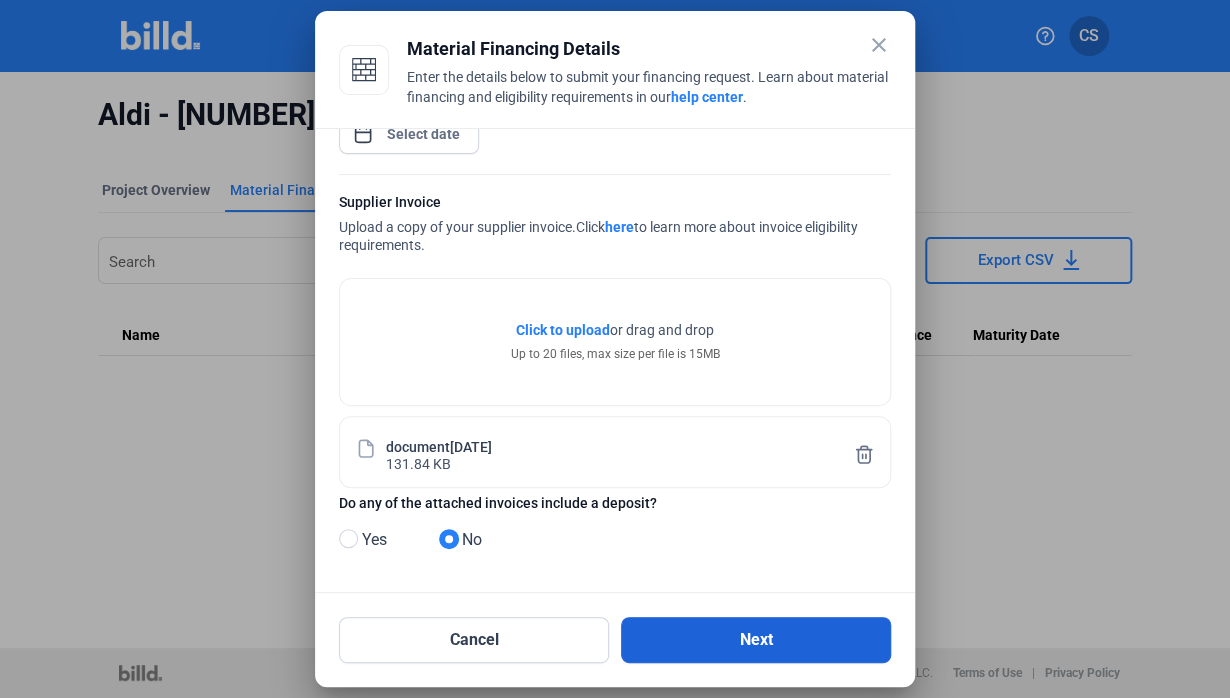 click on "Next" at bounding box center (756, 640) 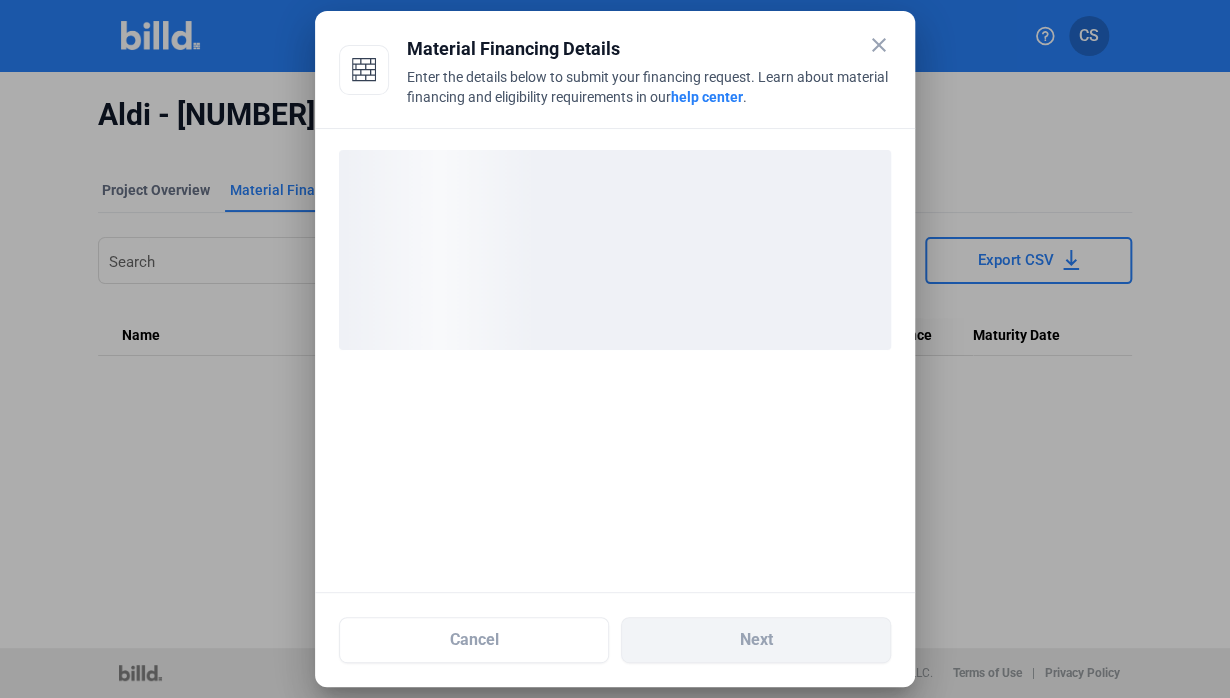 scroll, scrollTop: 0, scrollLeft: 0, axis: both 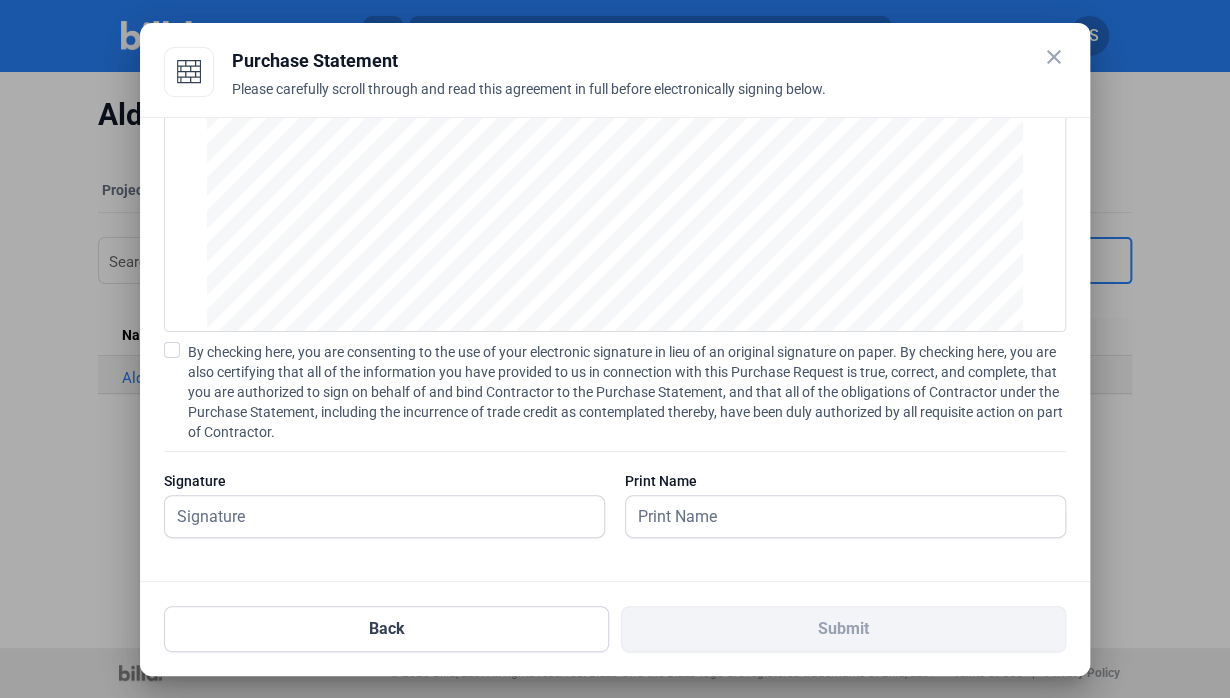 click on "By checking here, you are consenting to the use of your
electronic signature in lieu of an original signature on
paper. By checking here, you are also certifying that all of
the information you have provided to us in connection with
this Purchase Request is true, correct, and complete, that you
are authorized to sign on behalf of and bind Contractor to the
Purchase Statement, and that all of the obligations of
Contractor under the Purchase Statement, including the
incurrence of trade credit as contemplated thereby, have been
duly authorized by all requisite action on part of Contractor." at bounding box center [615, 392] 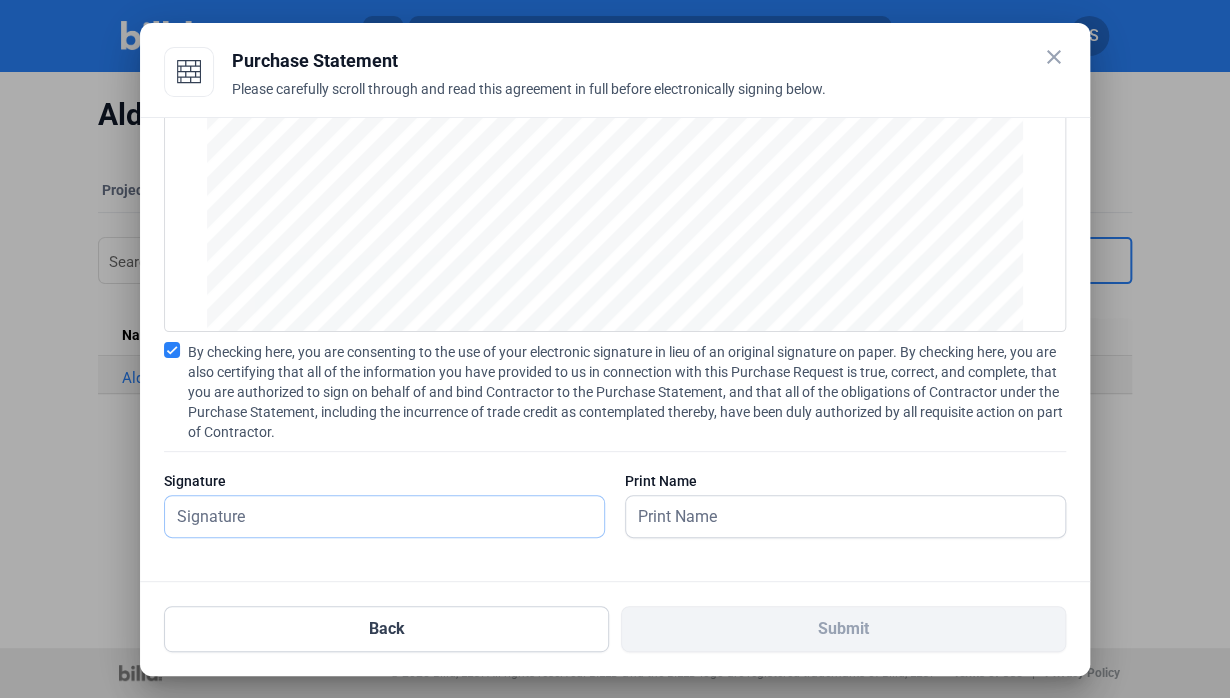 click at bounding box center [373, 516] 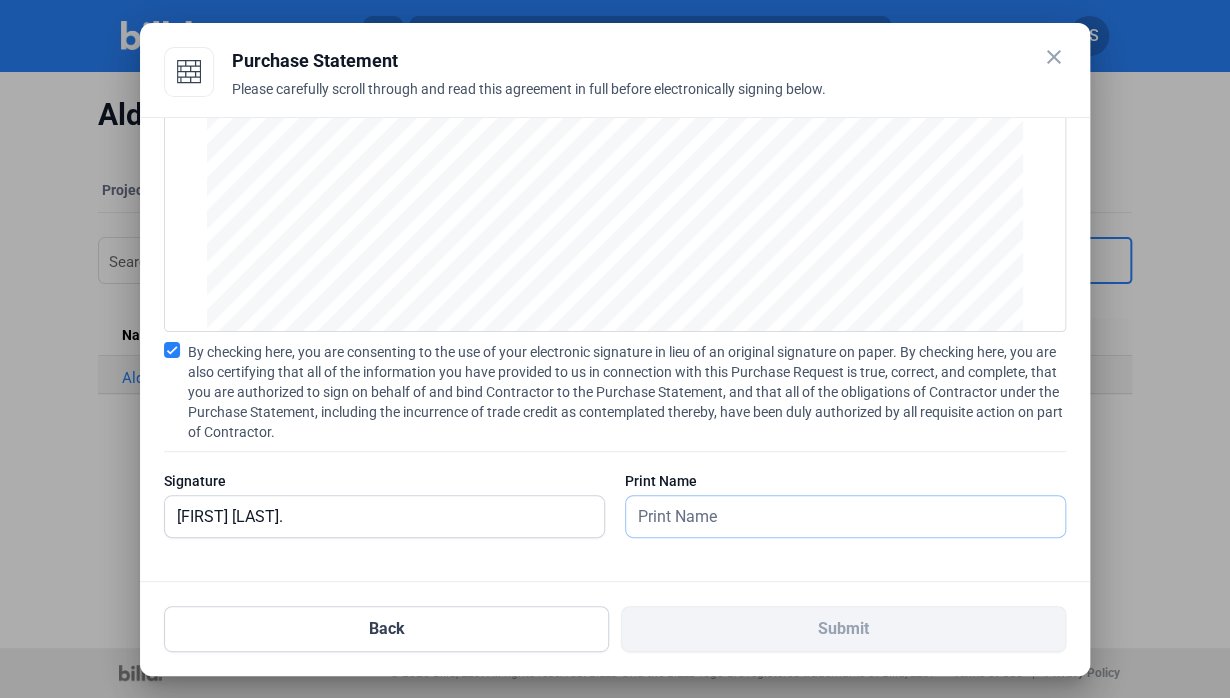type on "[FIRST] [LAST]." 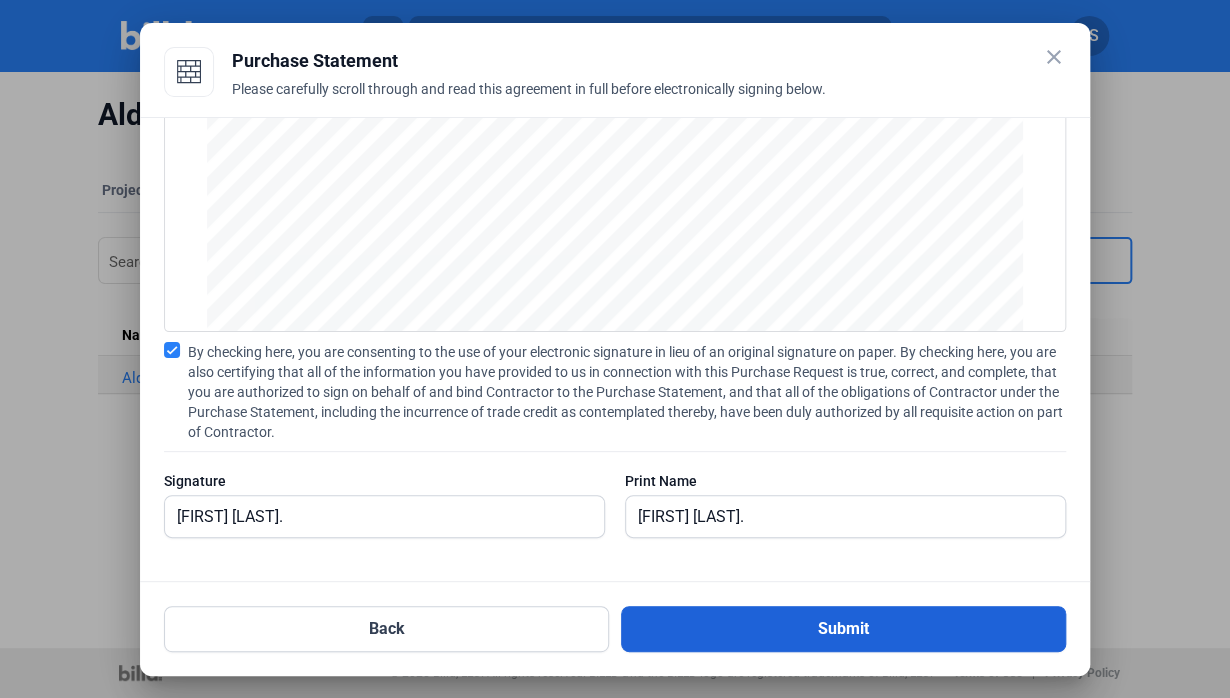 click on "Submit" at bounding box center (843, 629) 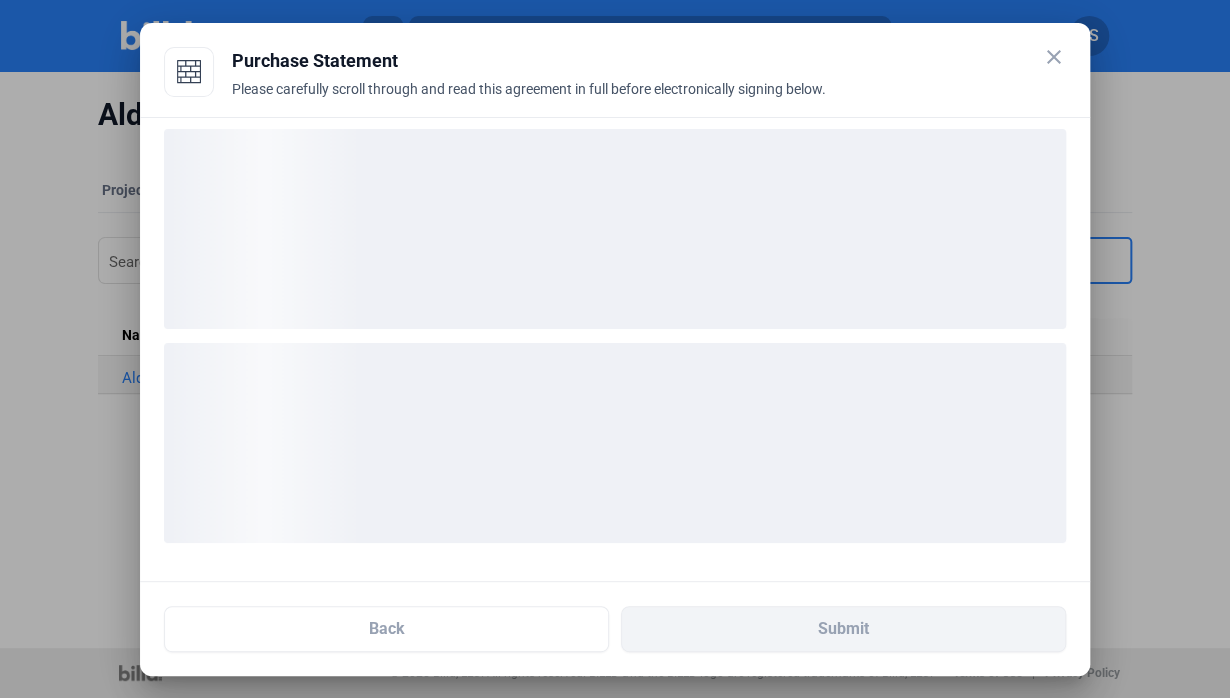 scroll, scrollTop: 10, scrollLeft: 0, axis: vertical 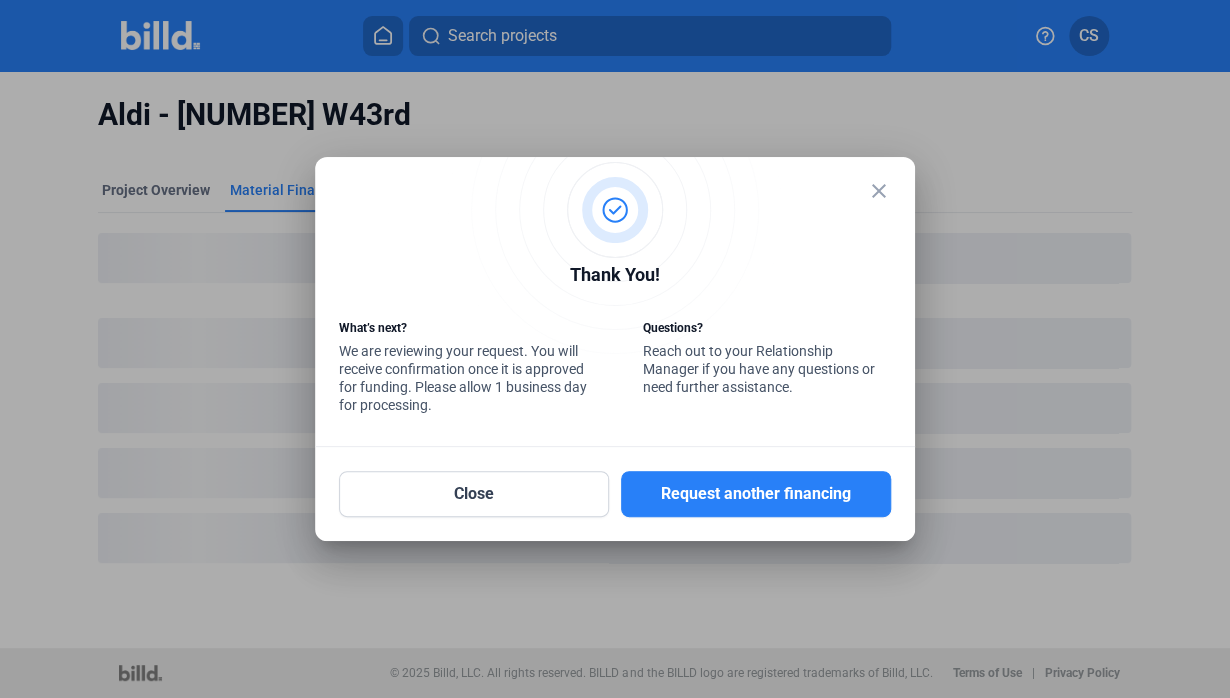 click on "close" at bounding box center (879, 191) 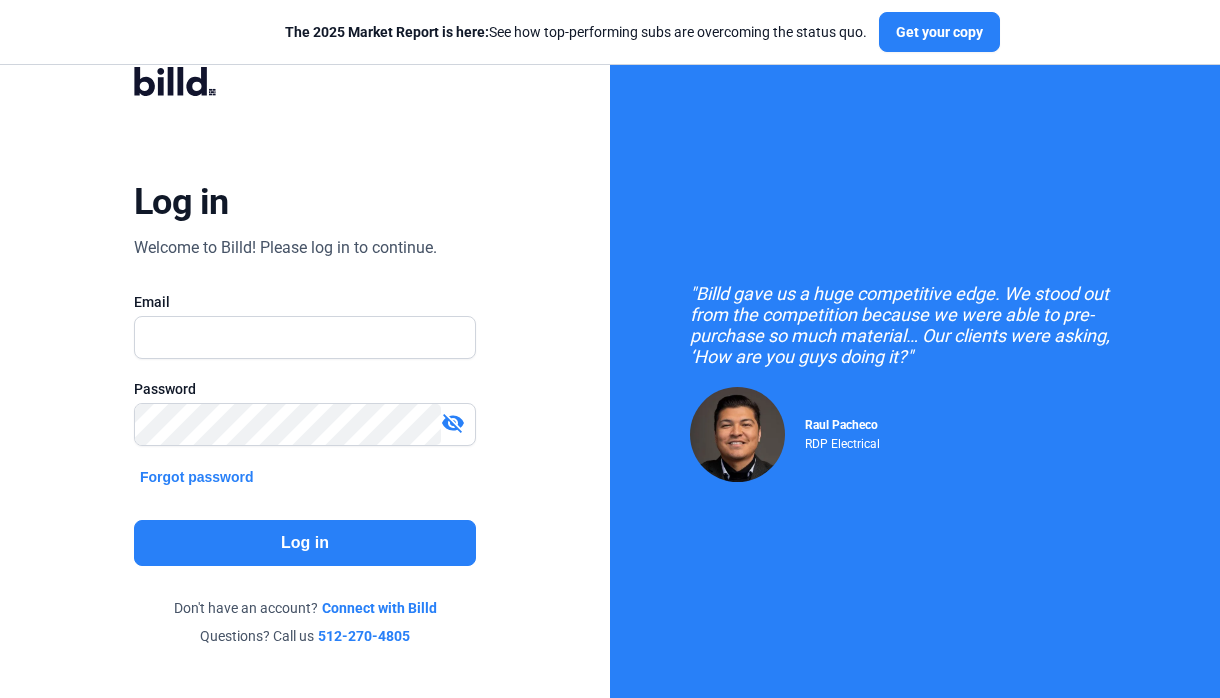 scroll, scrollTop: 0, scrollLeft: 0, axis: both 